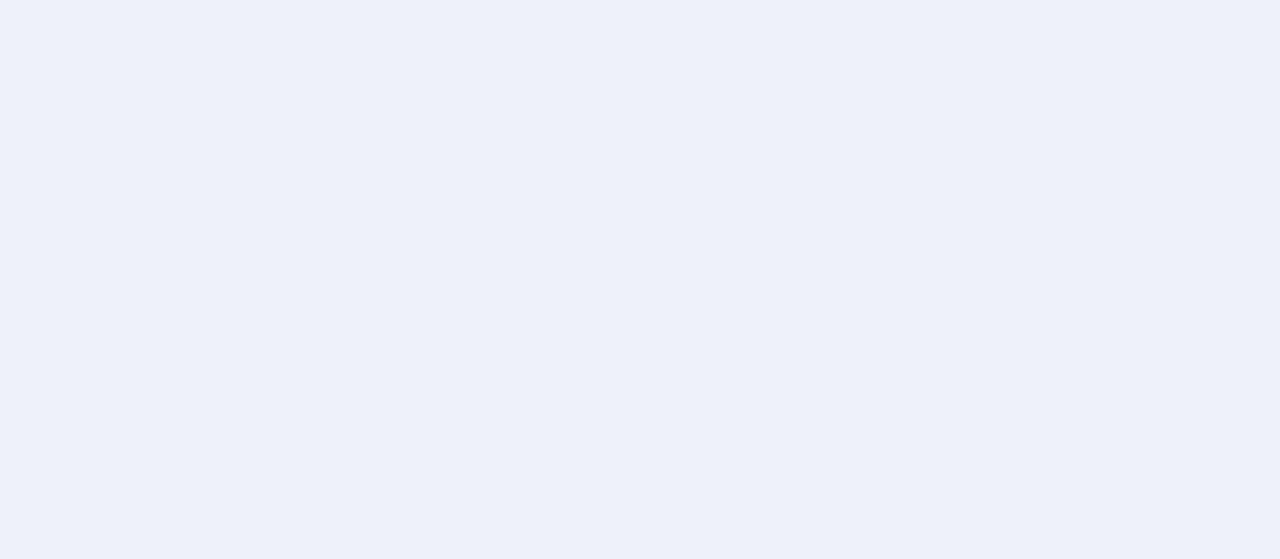 scroll, scrollTop: 0, scrollLeft: 0, axis: both 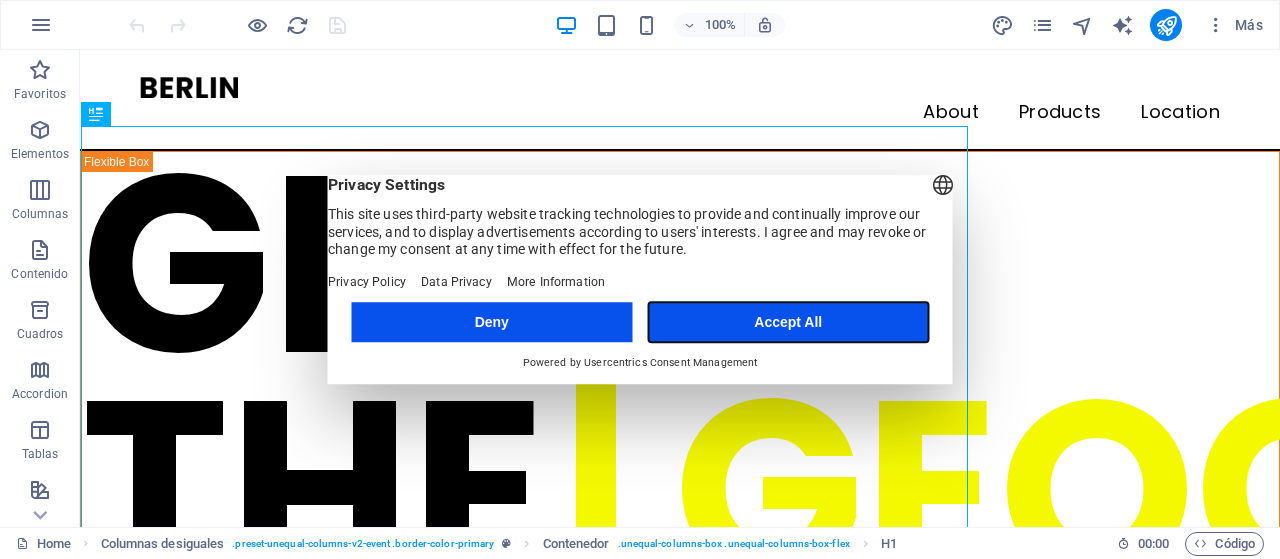 click on "Accept All" at bounding box center [788, 322] 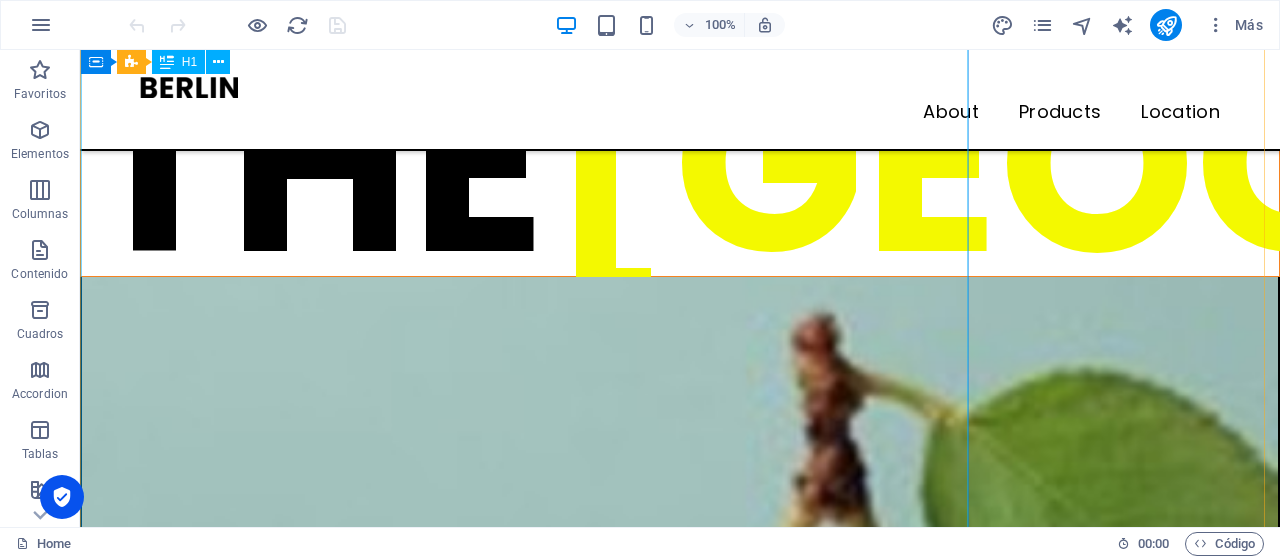 scroll, scrollTop: 0, scrollLeft: 0, axis: both 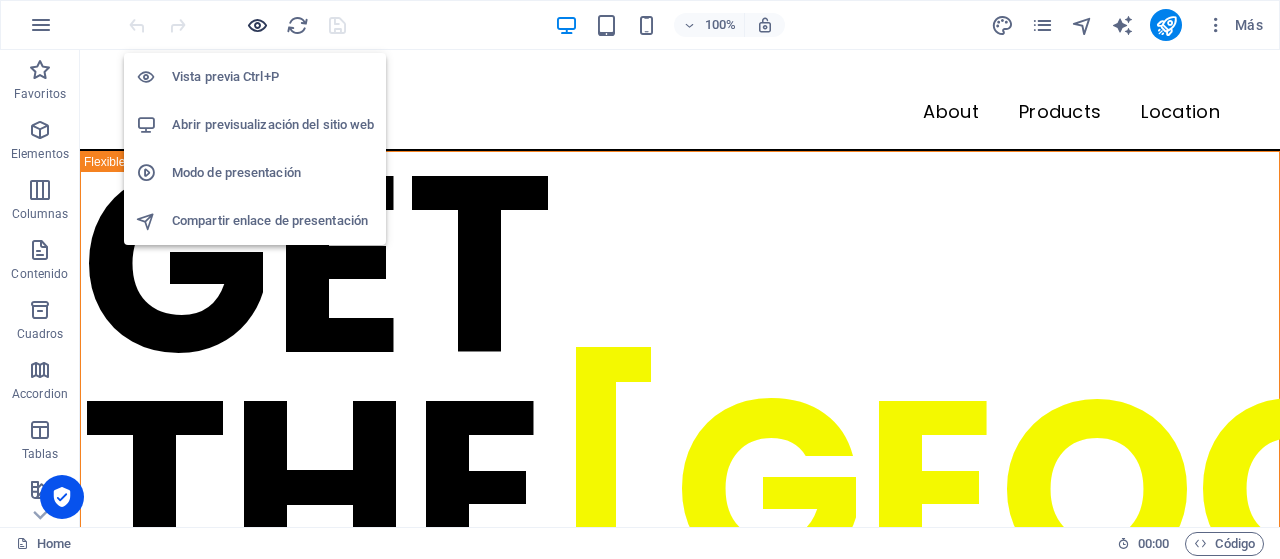 click at bounding box center (257, 25) 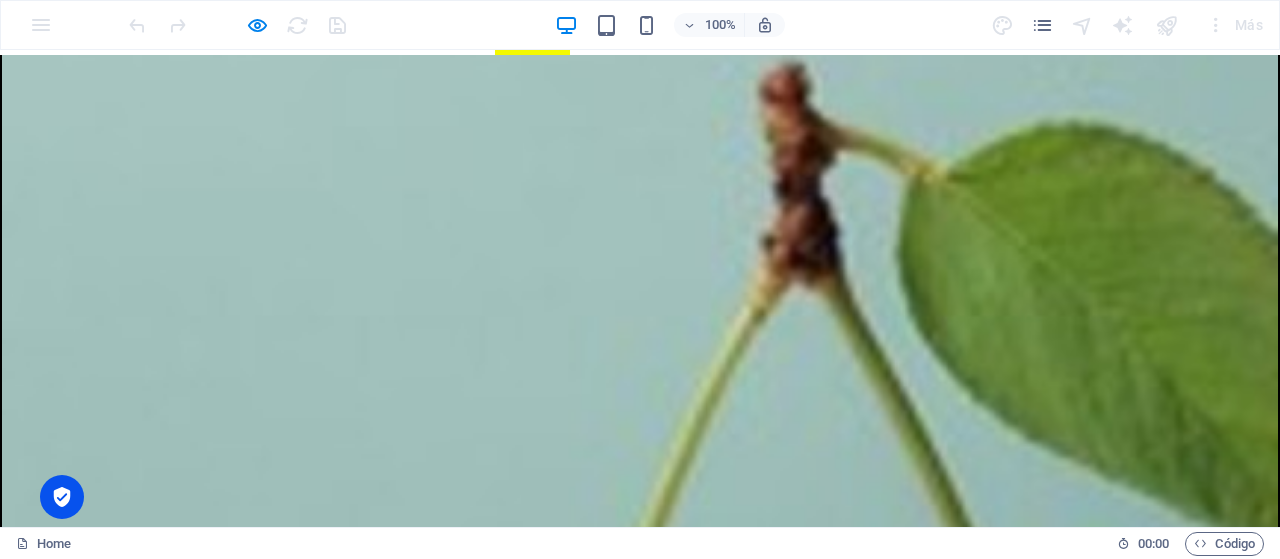 scroll, scrollTop: 0, scrollLeft: 0, axis: both 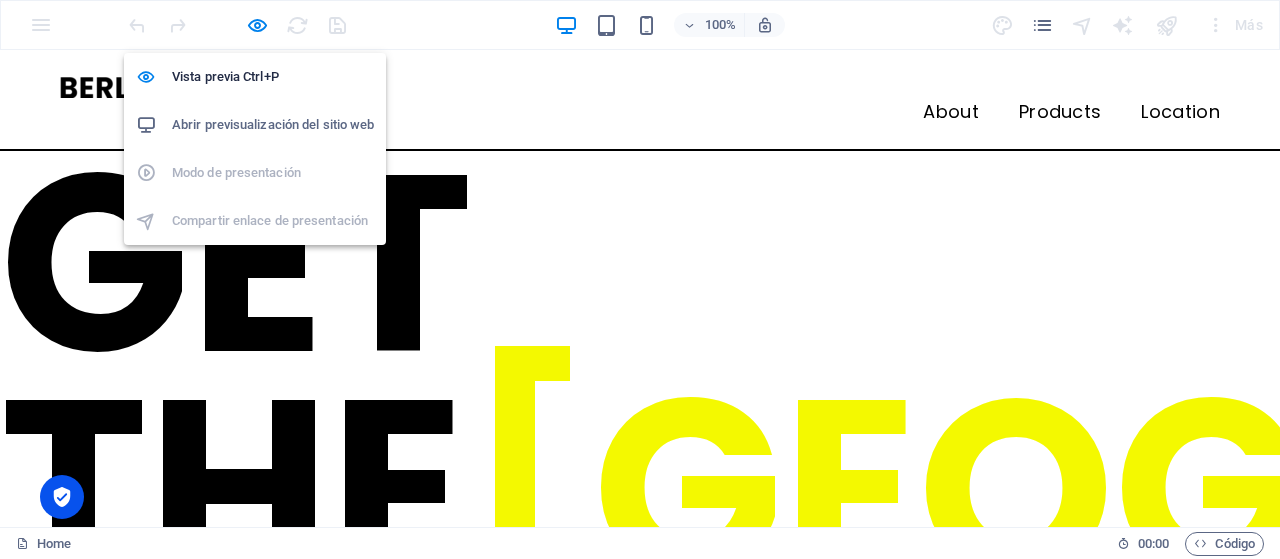 click on "Abrir previsualización del sitio web" at bounding box center [273, 125] 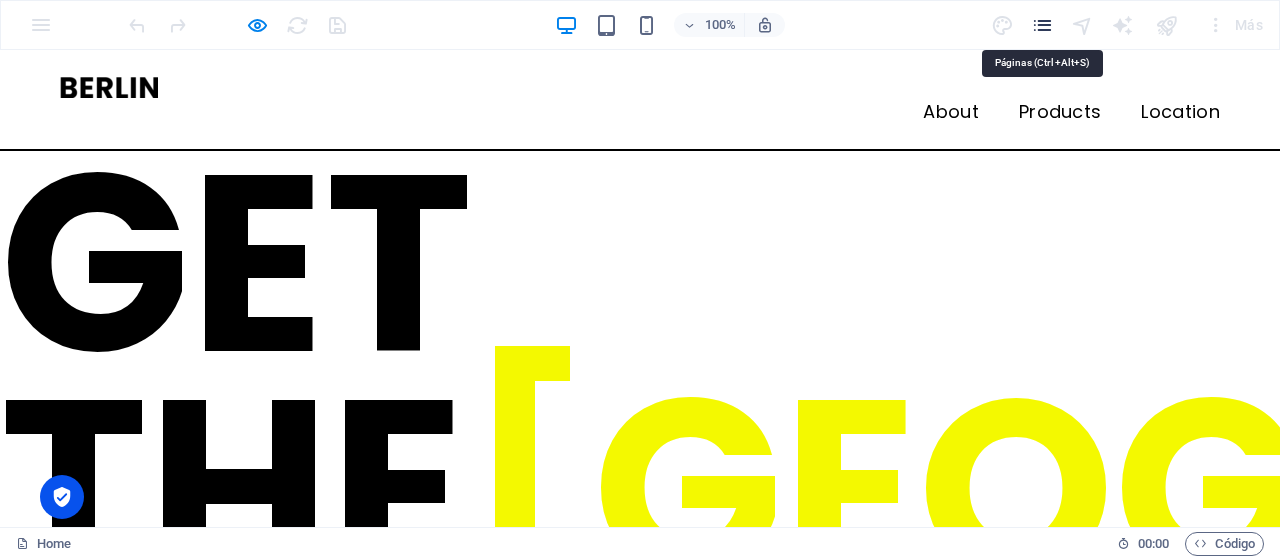 click at bounding box center (1042, 25) 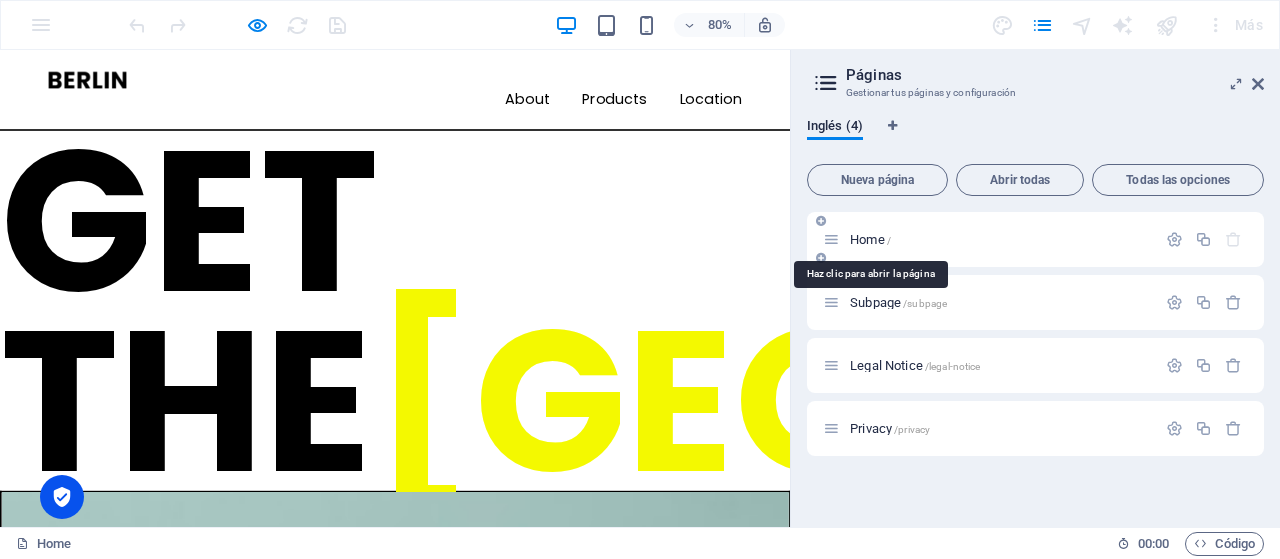 click on "Home /" at bounding box center (870, 239) 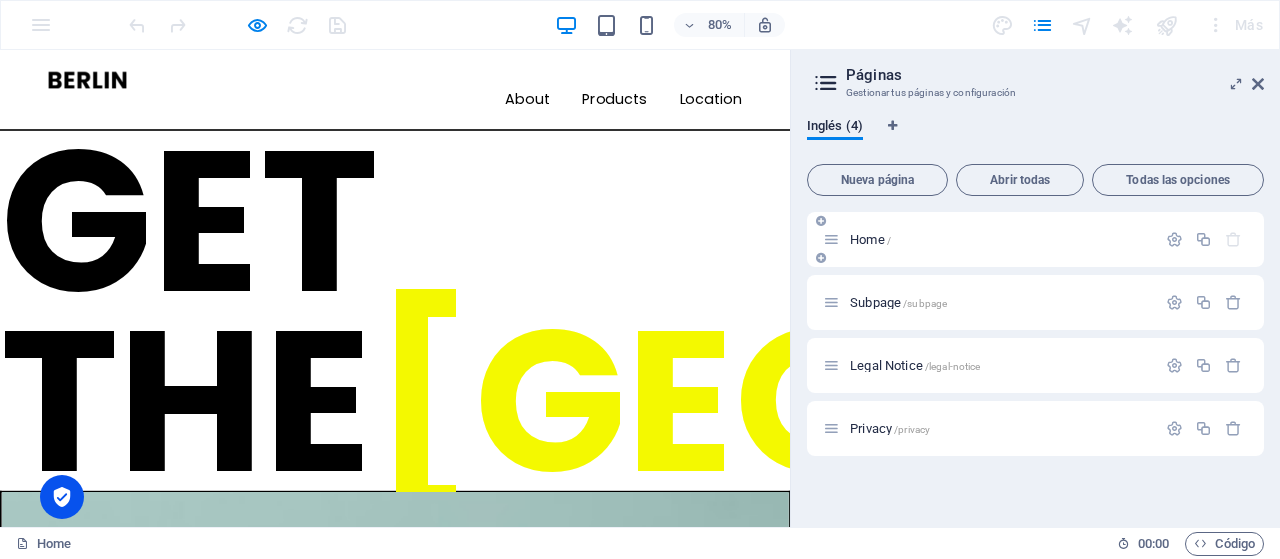 click on "Home /" at bounding box center (870, 239) 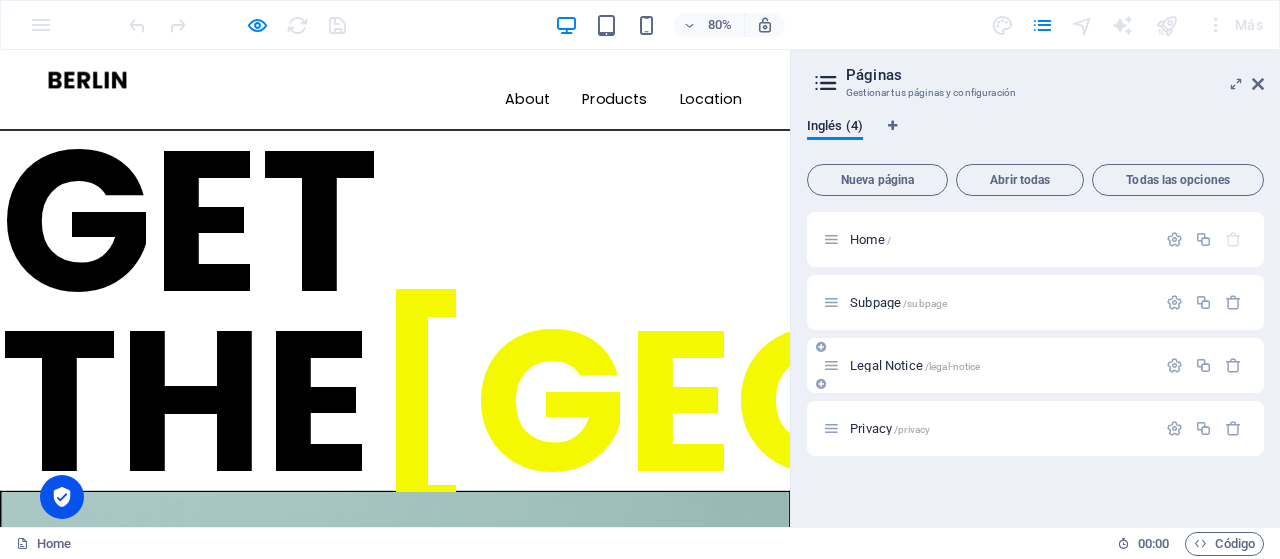 click on "Legal Notice /legal-notice" at bounding box center (915, 365) 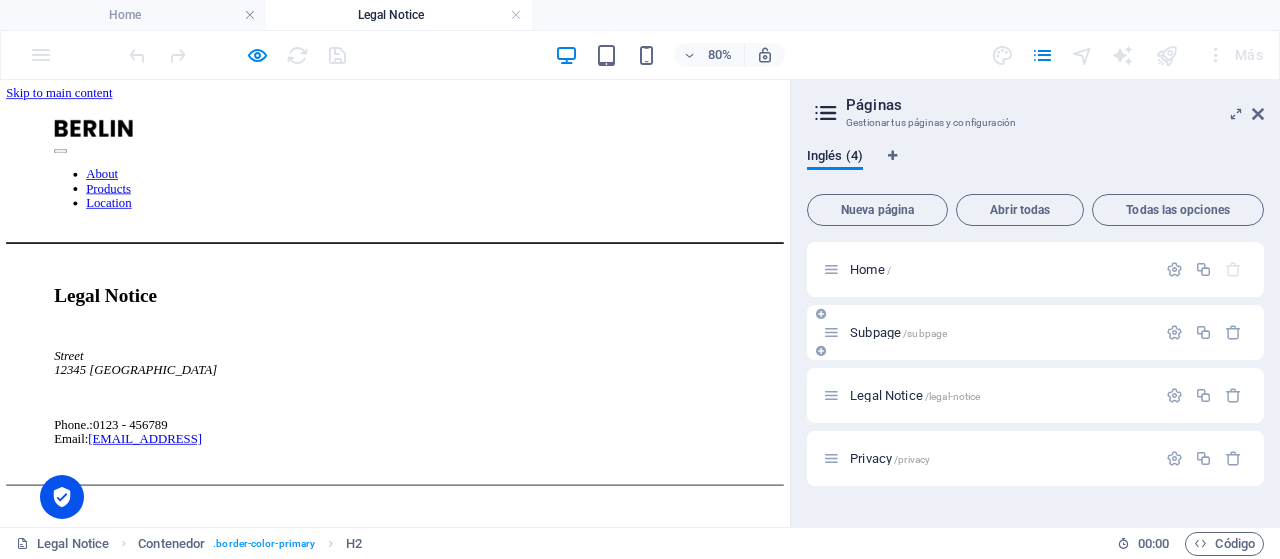scroll, scrollTop: 0, scrollLeft: 0, axis: both 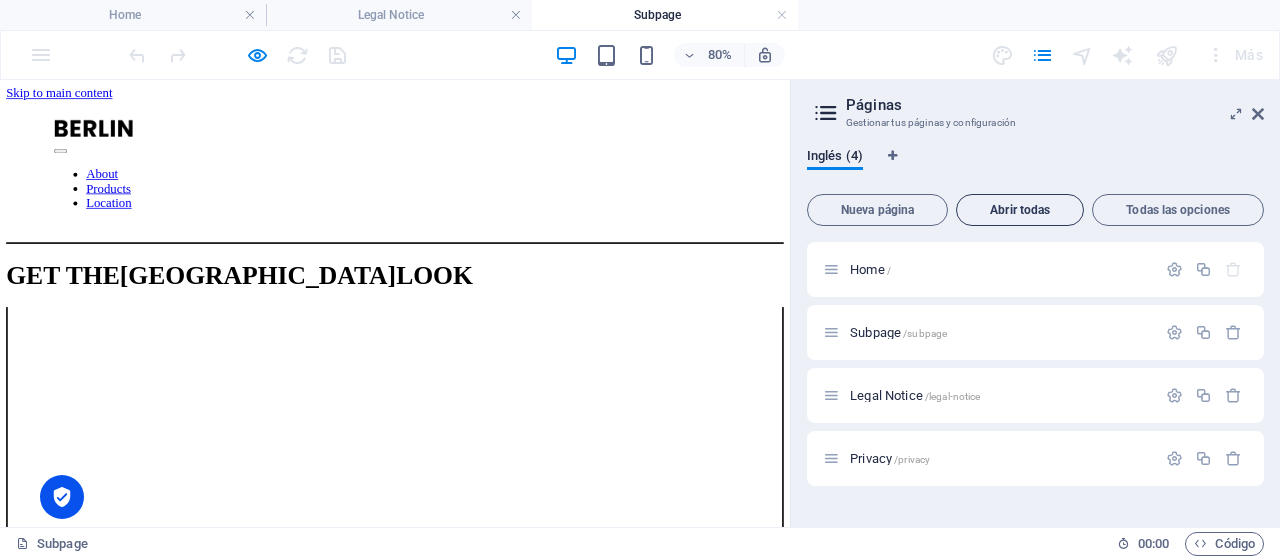 click on "Abrir todas" at bounding box center [1020, 210] 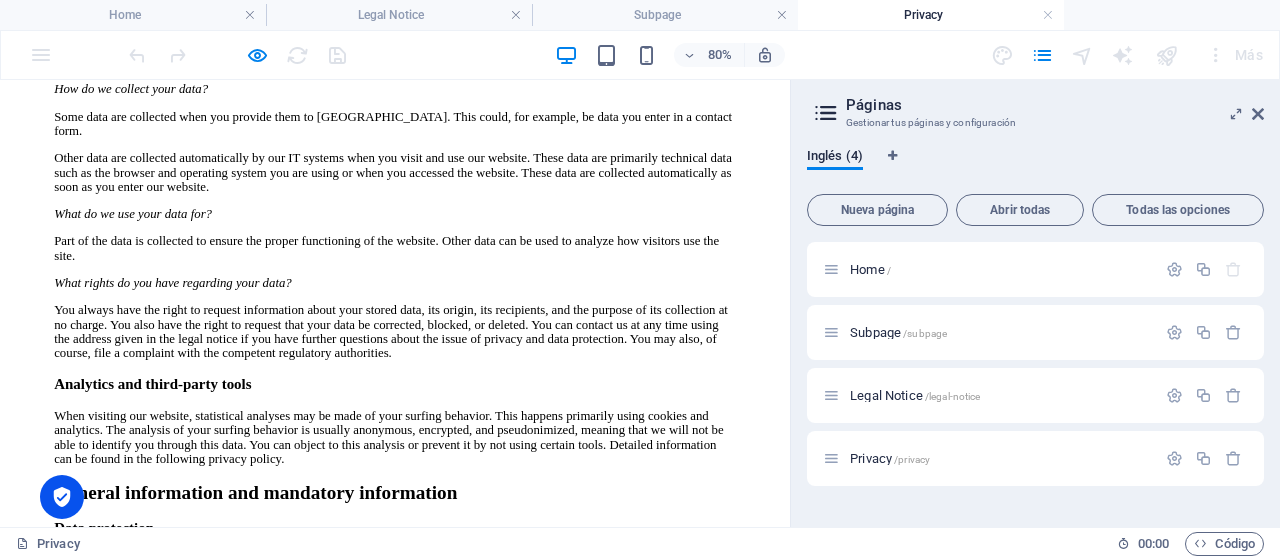 scroll, scrollTop: 0, scrollLeft: 0, axis: both 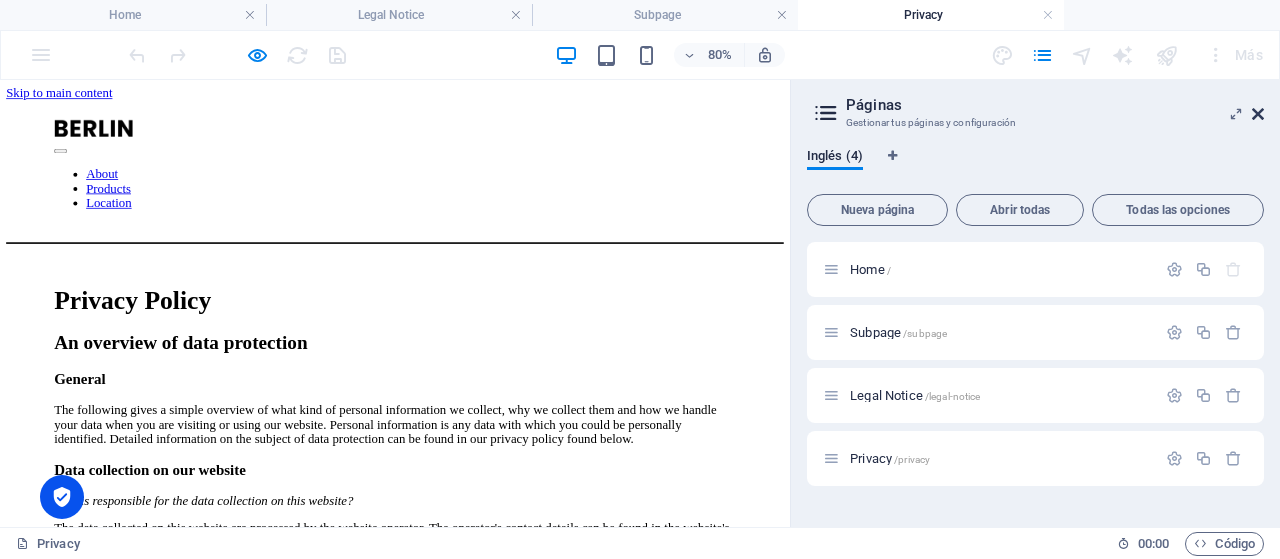 click at bounding box center [1258, 114] 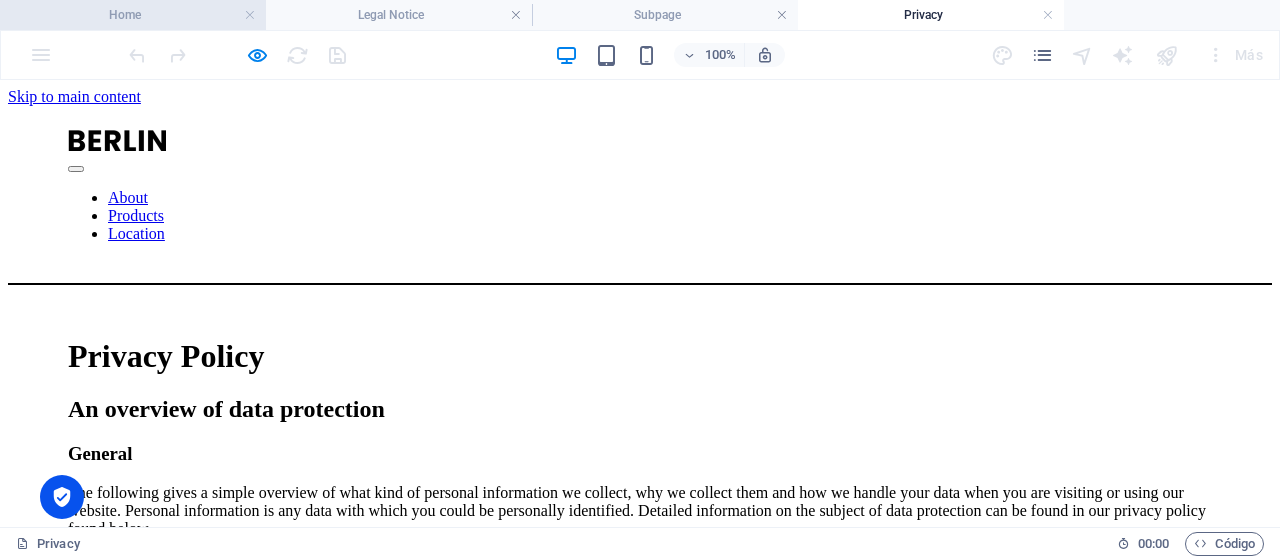 click on "Home" at bounding box center [133, 15] 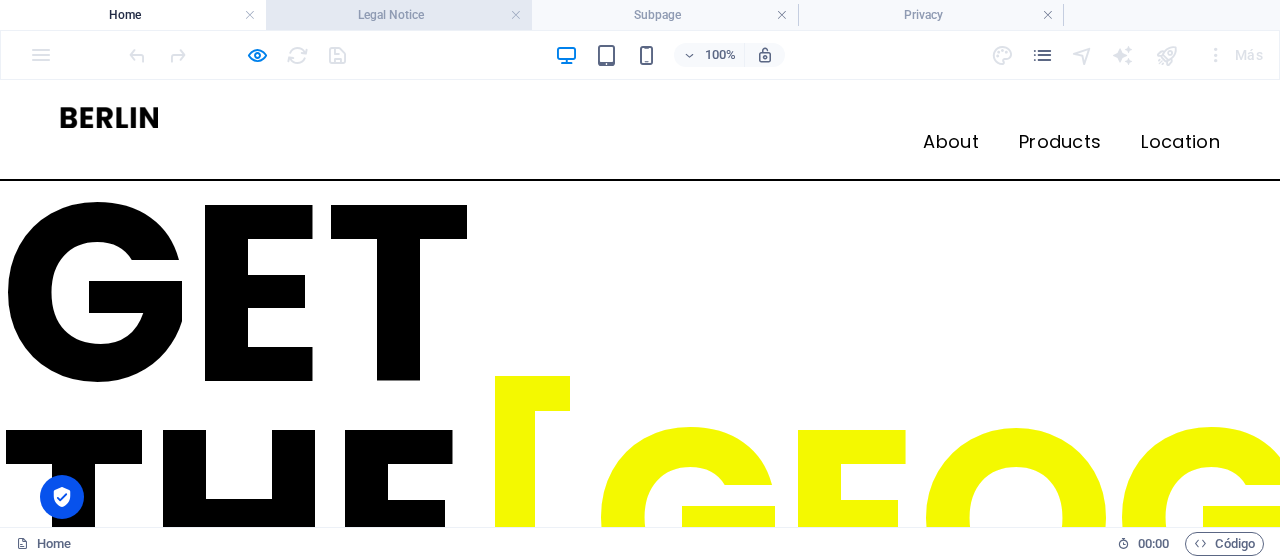 click on "Legal Notice" at bounding box center (399, 15) 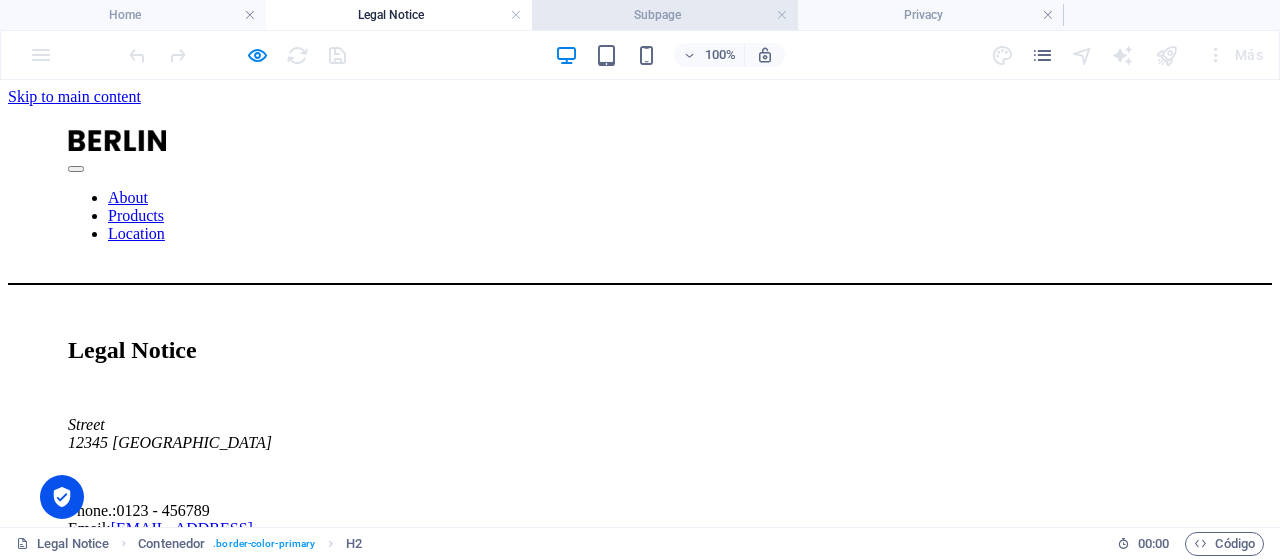 click on "Subpage" at bounding box center [665, 15] 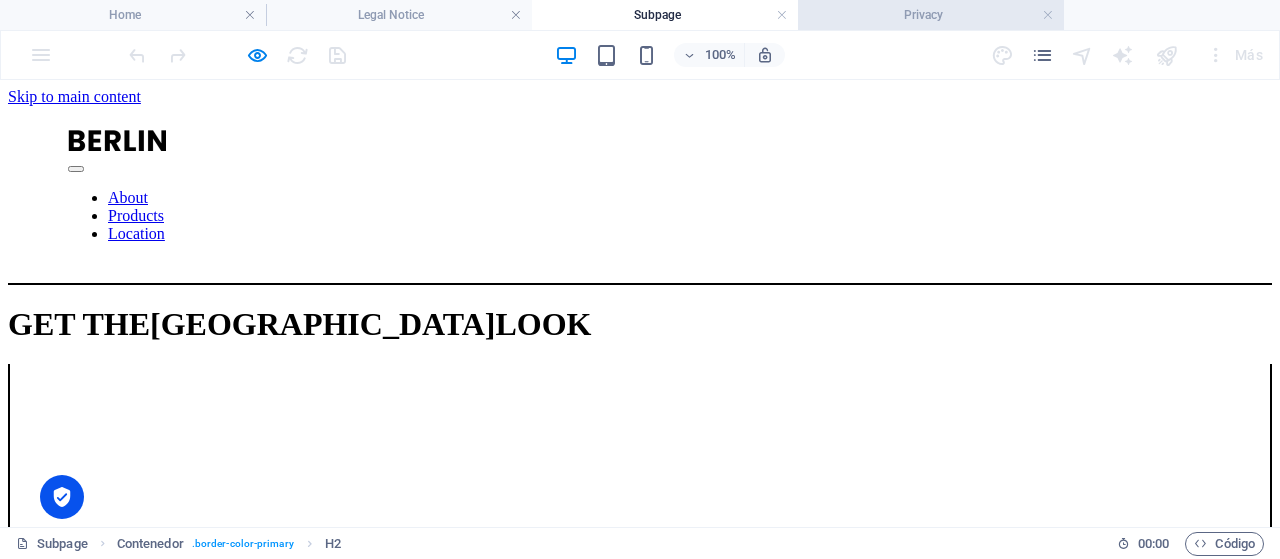 click on "Privacy" at bounding box center [931, 15] 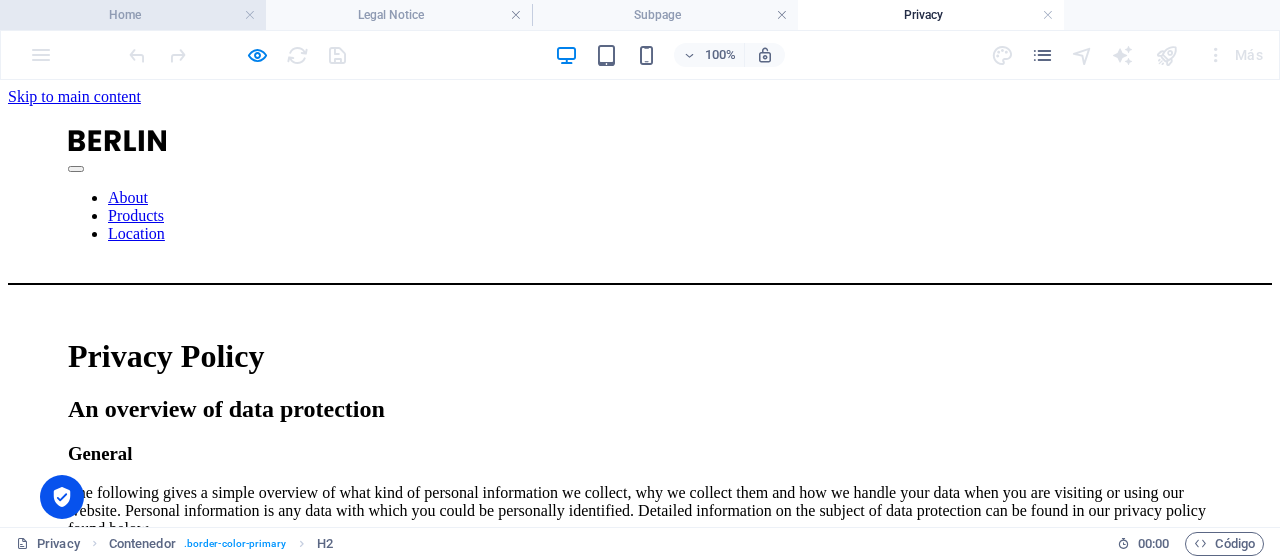 click on "Home" at bounding box center [133, 15] 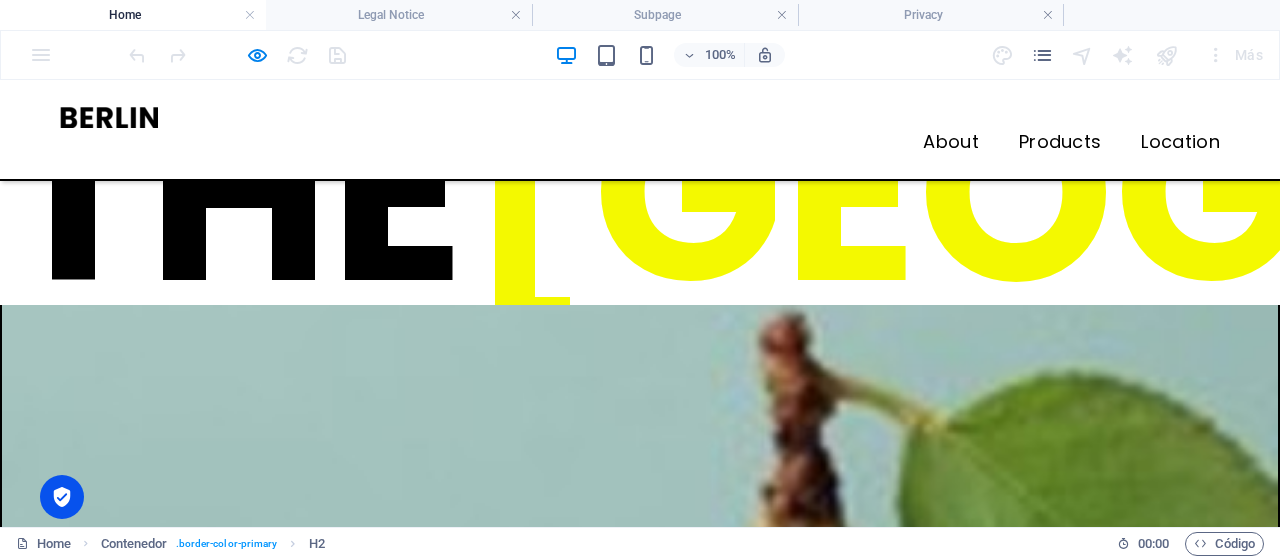 scroll, scrollTop: 100, scrollLeft: 0, axis: vertical 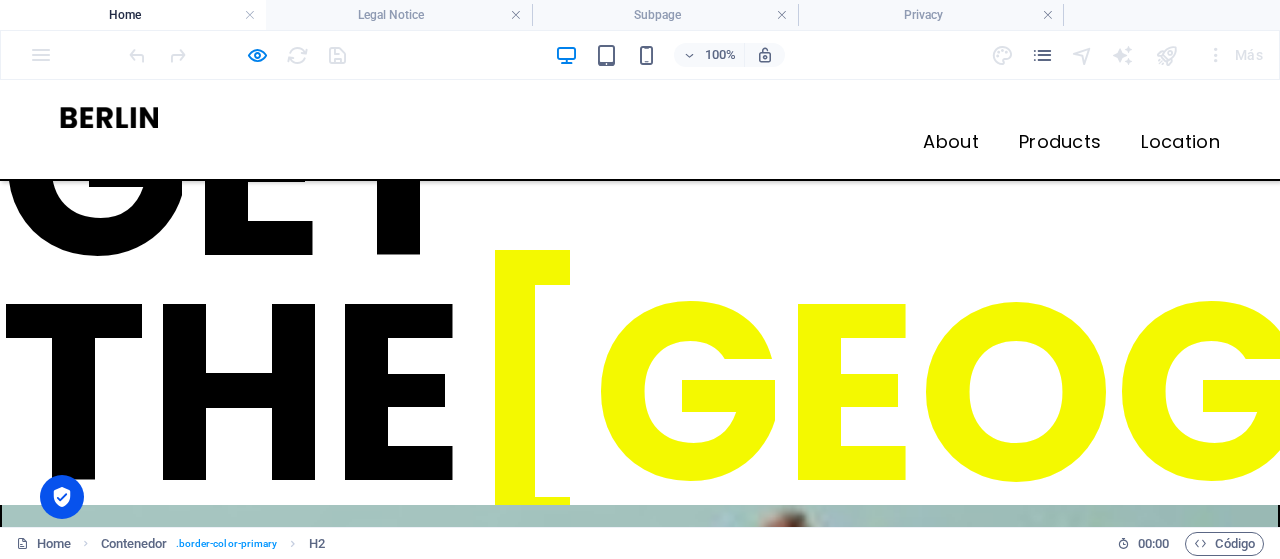 click on "GET THE  BERLIN  LOOK" at bounding box center (640, 280) 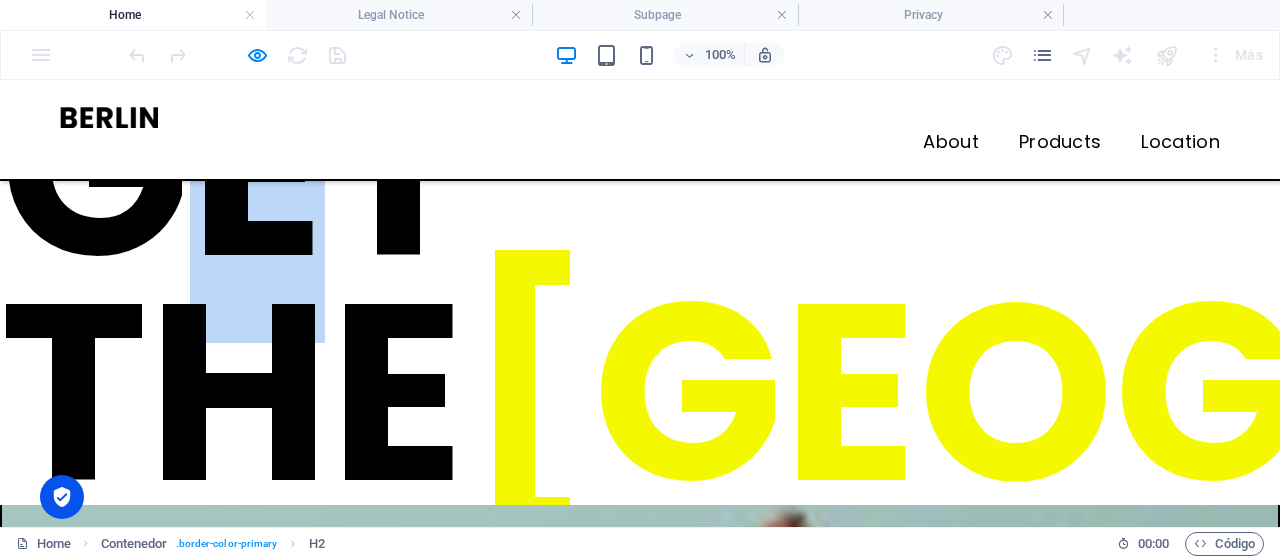 drag, startPoint x: 246, startPoint y: 239, endPoint x: 379, endPoint y: 320, distance: 155.72412 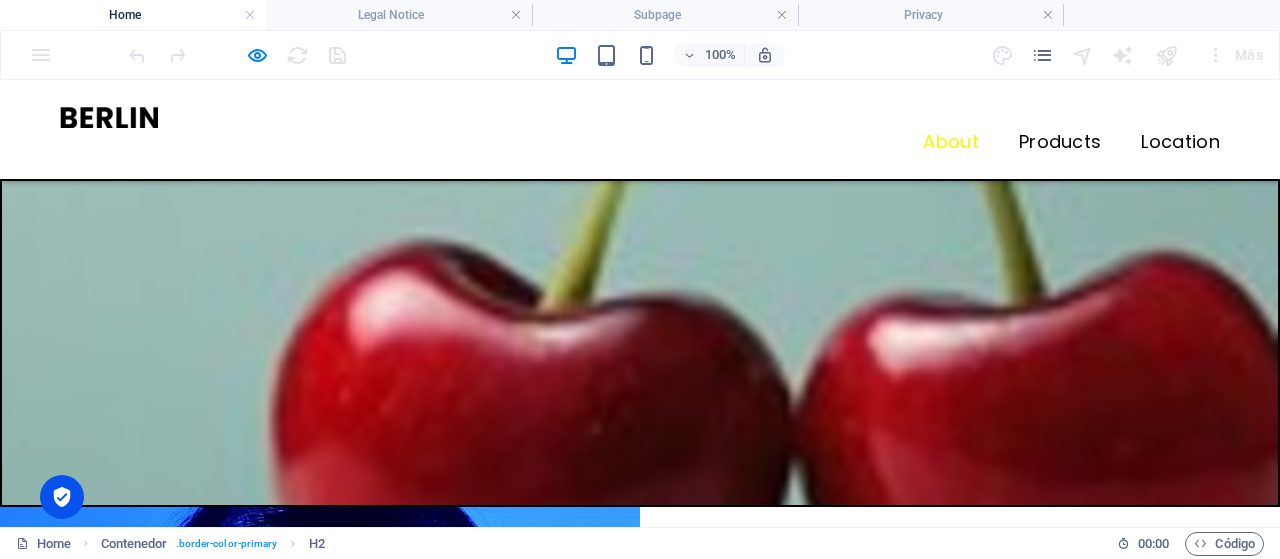 scroll, scrollTop: 1300, scrollLeft: 0, axis: vertical 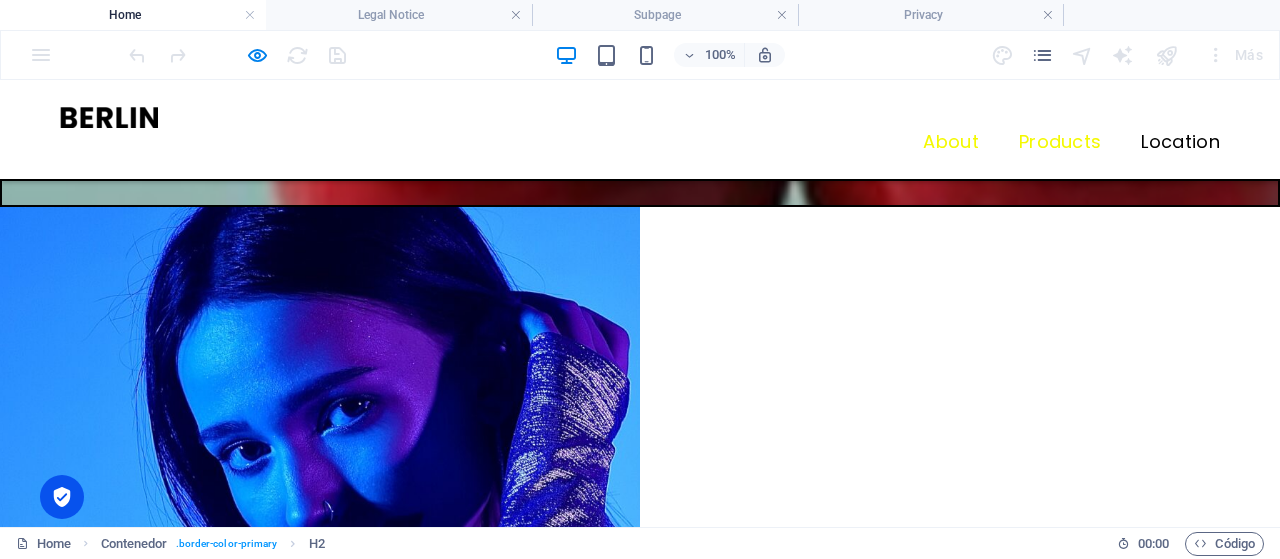 click on "Products" at bounding box center [1040, 142] 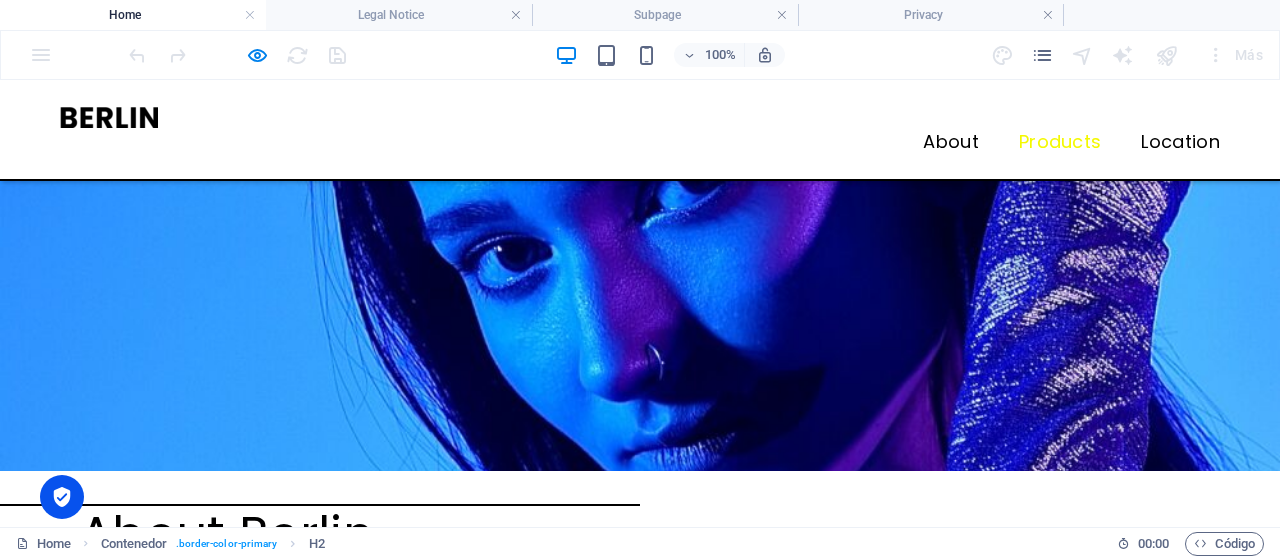 scroll, scrollTop: 1283, scrollLeft: 0, axis: vertical 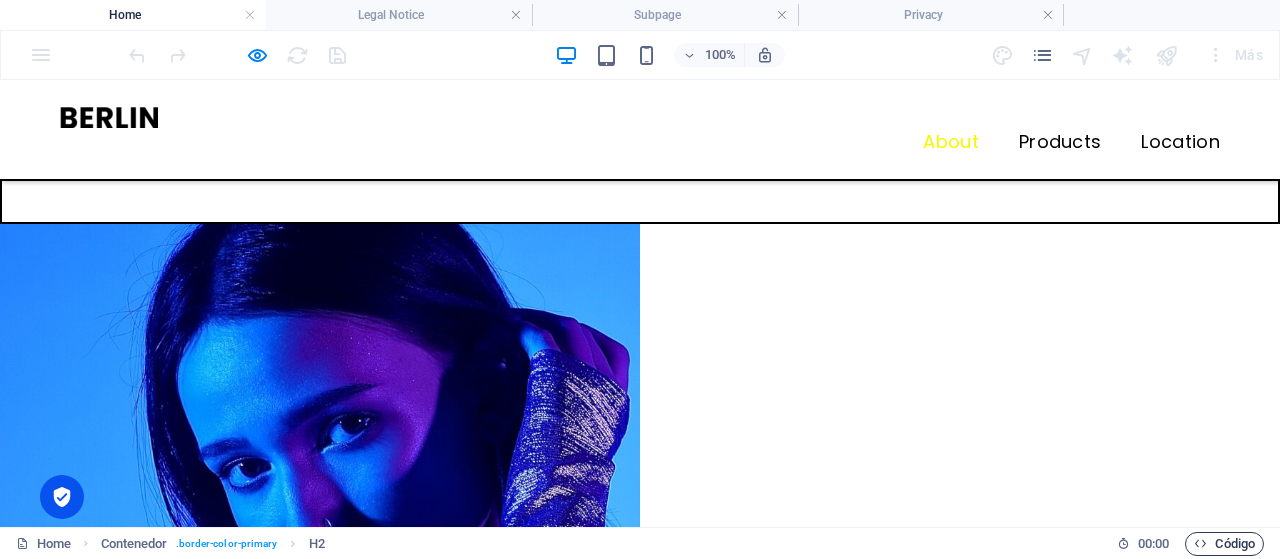 click on "Código" at bounding box center (1224, 544) 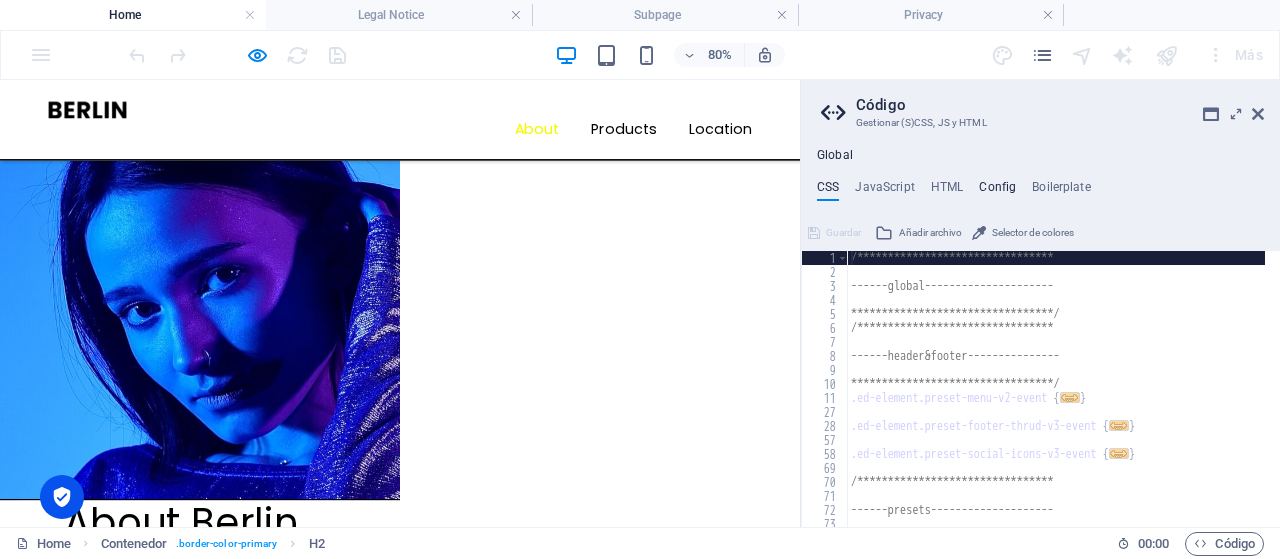 click on "Config" at bounding box center [997, 191] 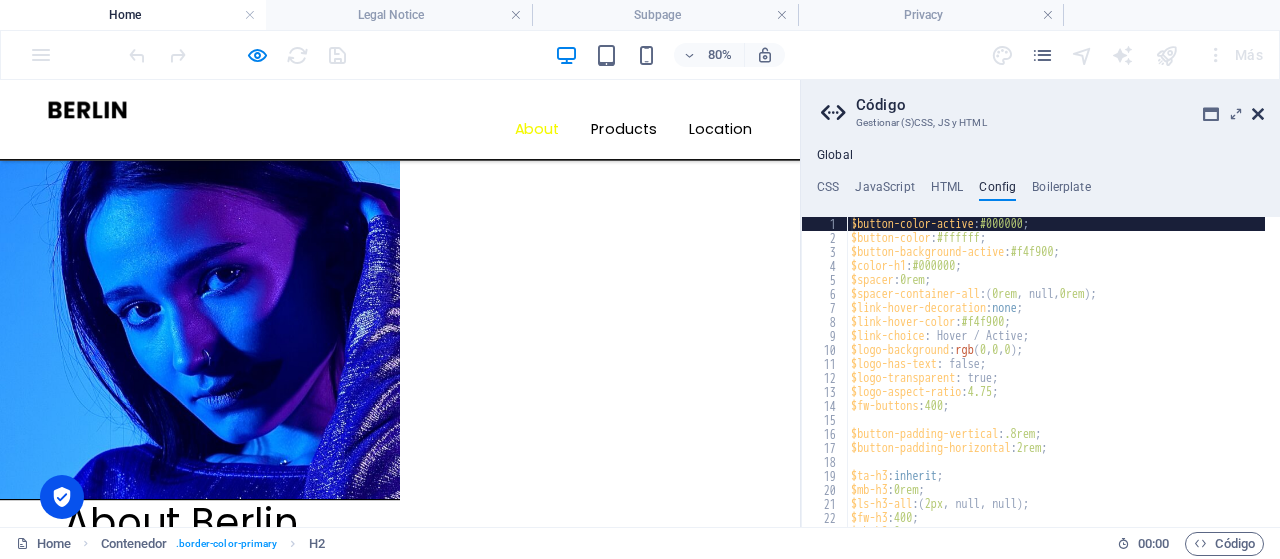 click at bounding box center [1258, 114] 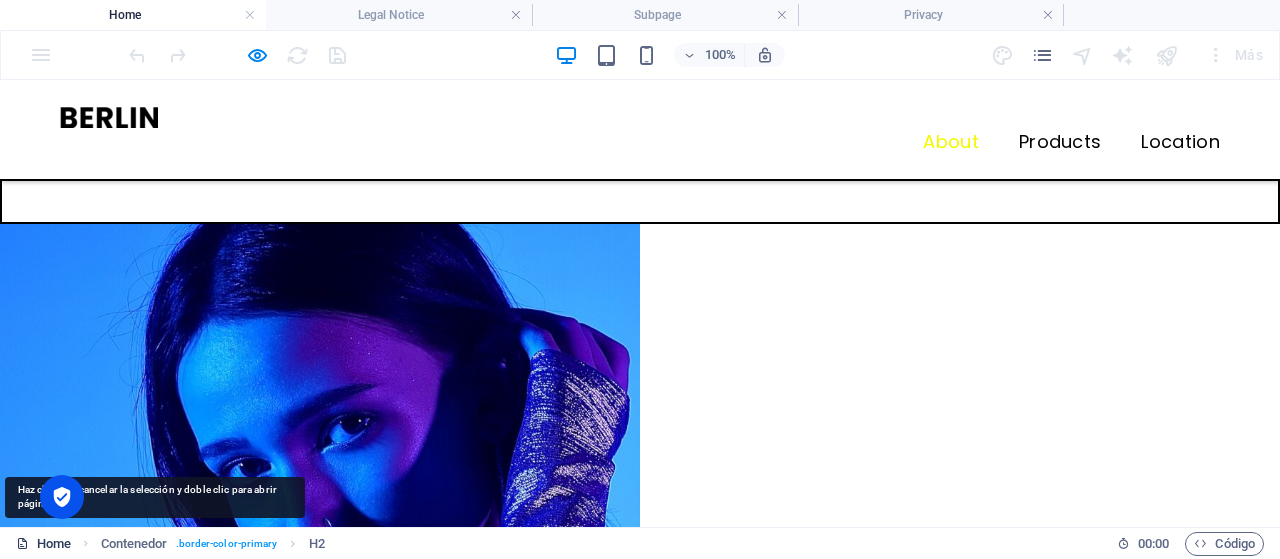 click on "Home" at bounding box center [43, 544] 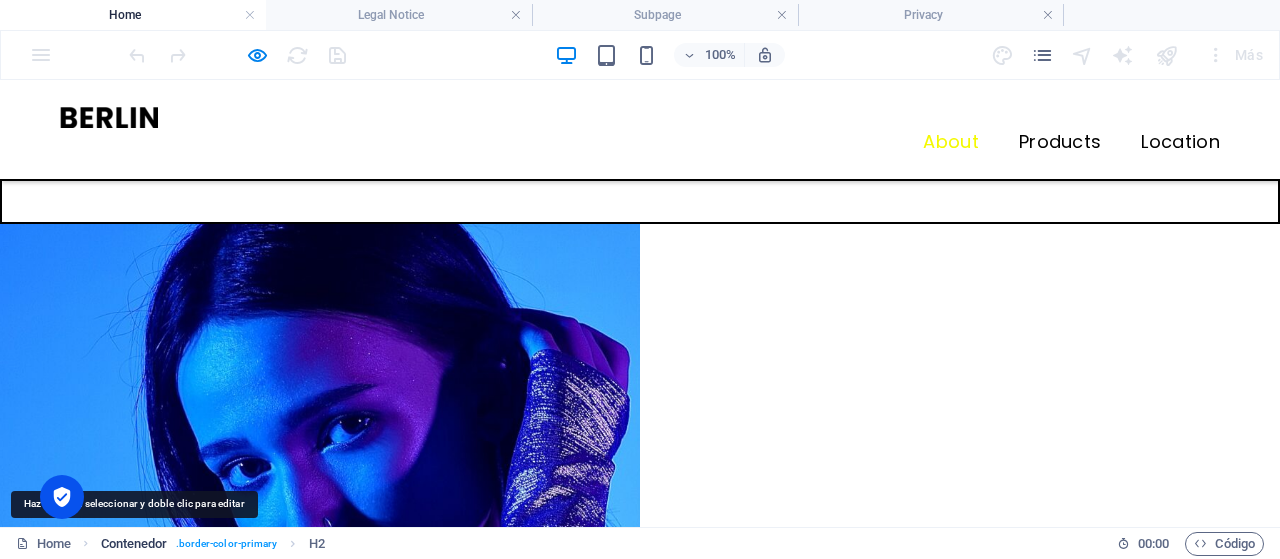 click on "Contenedor" at bounding box center (134, 544) 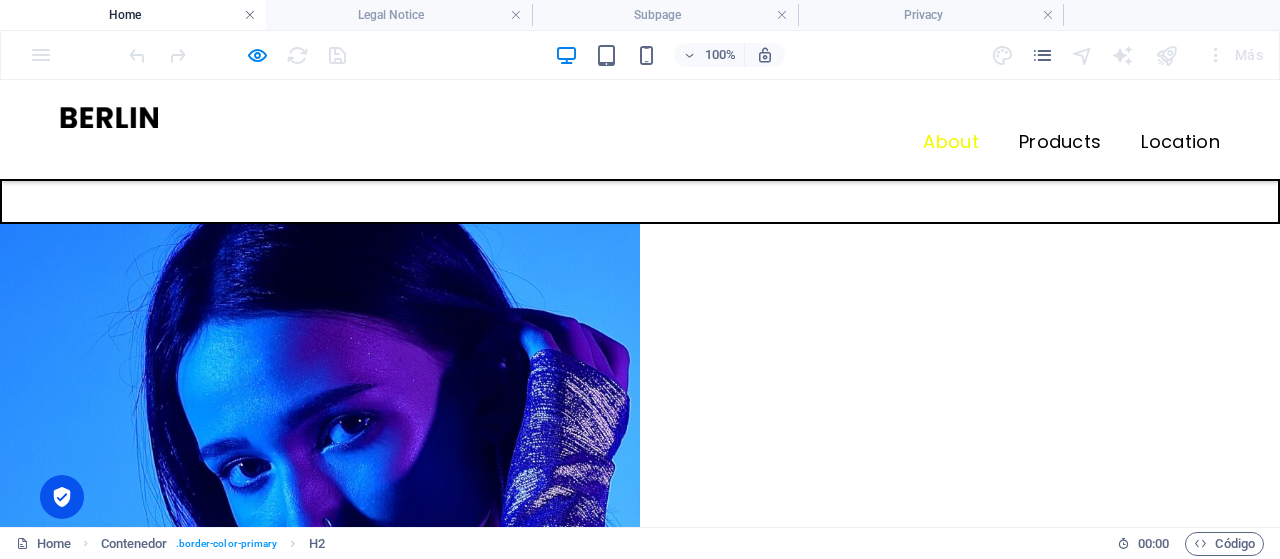 click at bounding box center (250, 15) 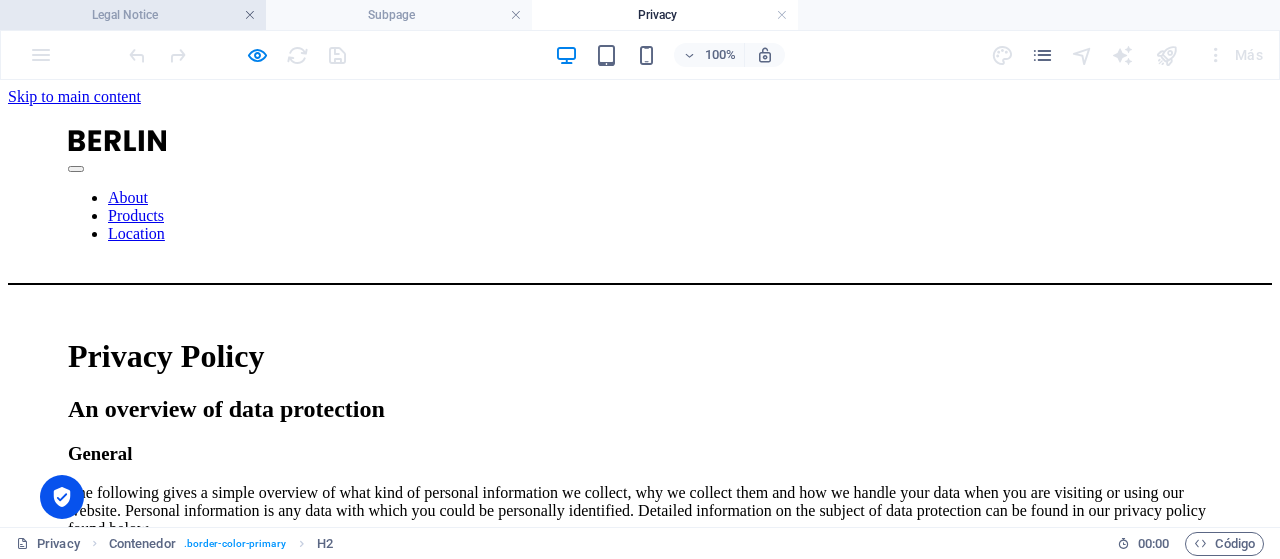 click at bounding box center [250, 15] 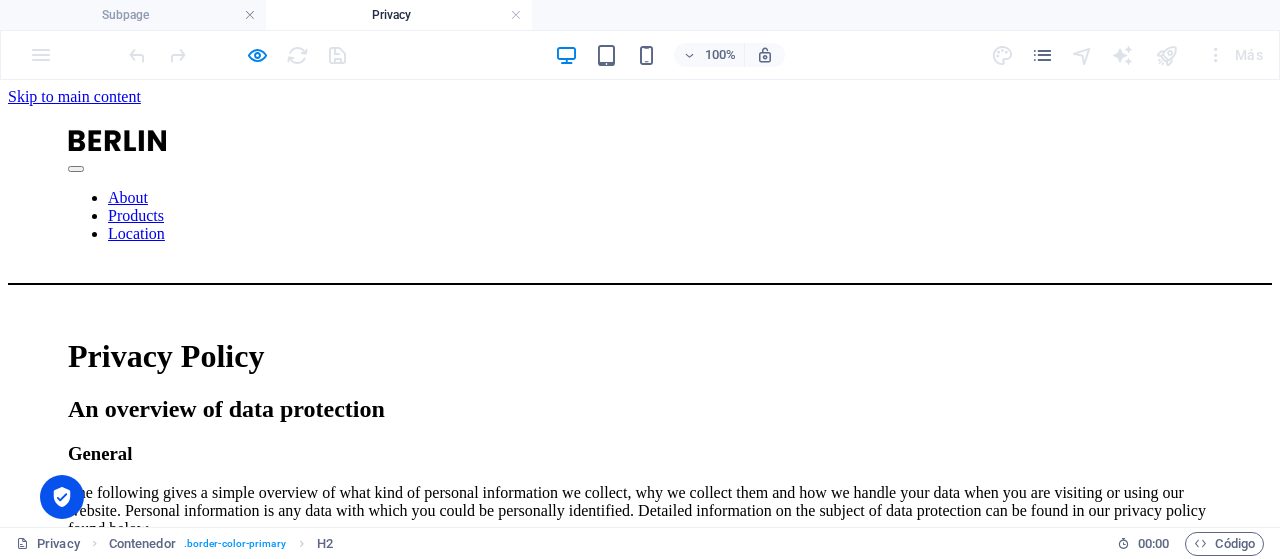 click at bounding box center (250, 15) 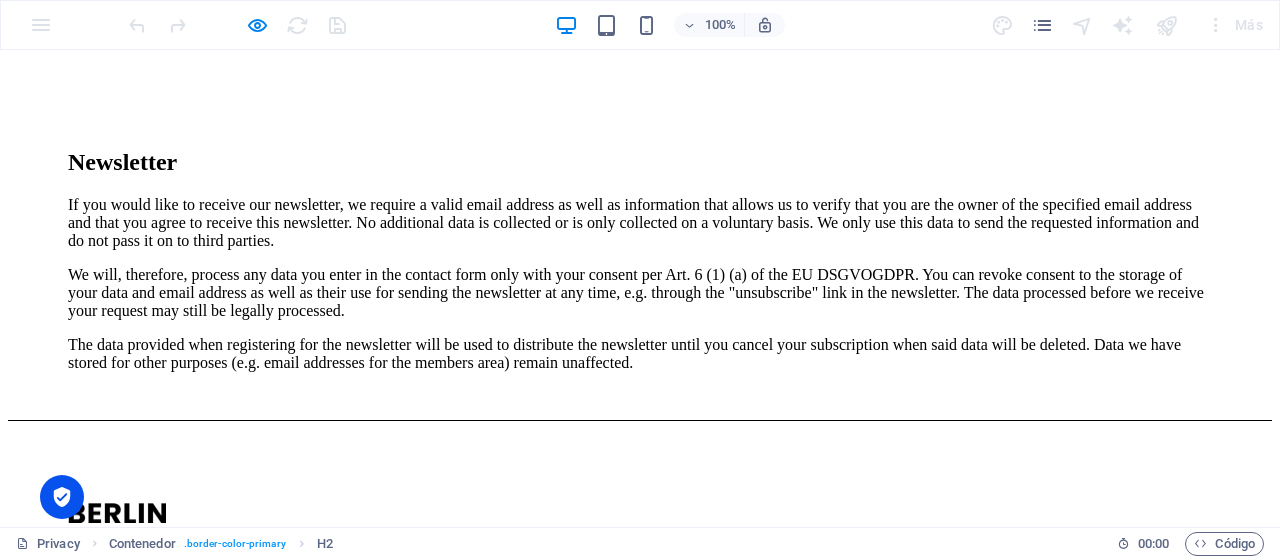 scroll, scrollTop: 4335, scrollLeft: 0, axis: vertical 